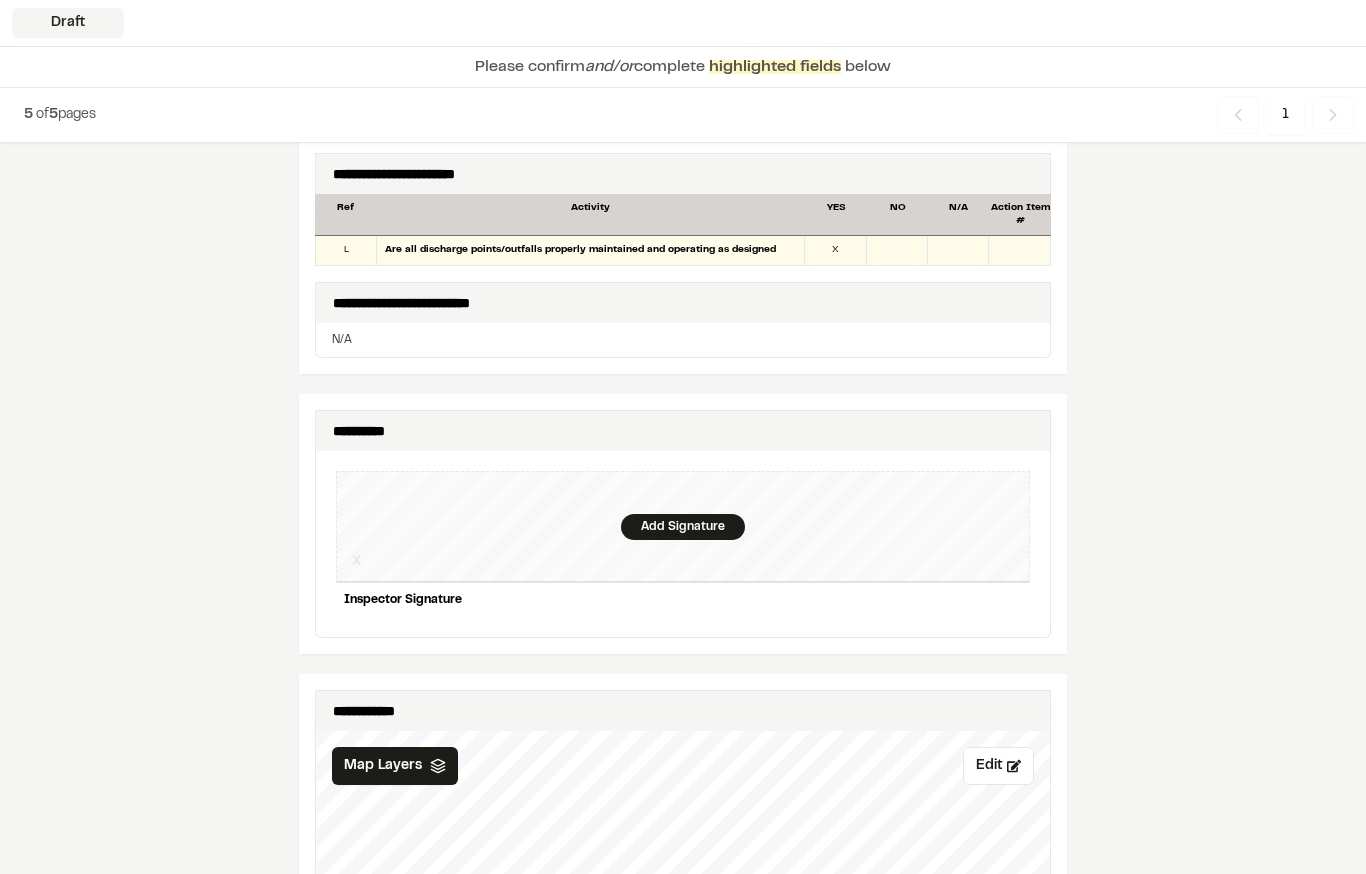 scroll, scrollTop: 1731, scrollLeft: 0, axis: vertical 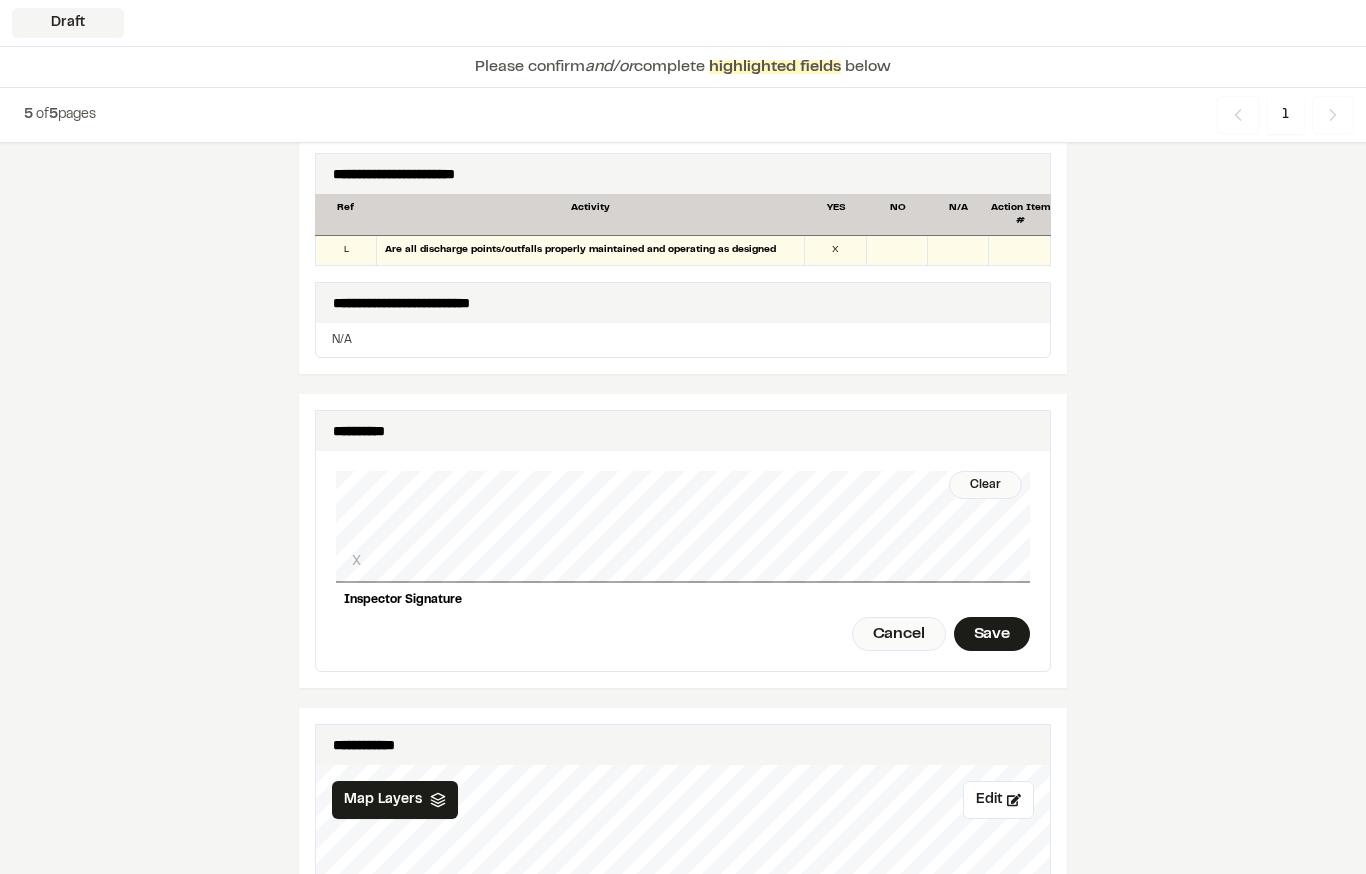click on "Save" at bounding box center (992, 634) 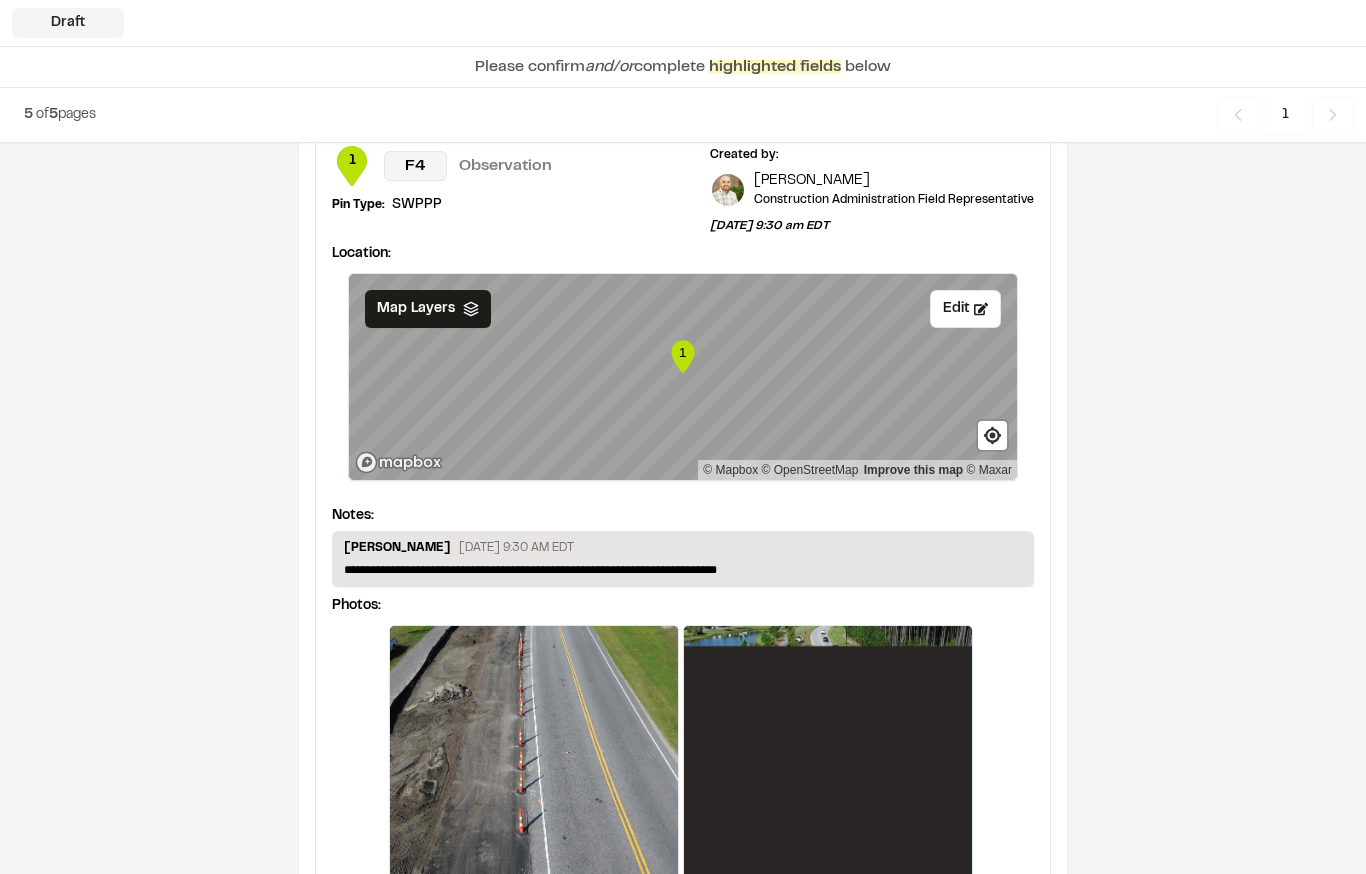 scroll, scrollTop: 3416, scrollLeft: 0, axis: vertical 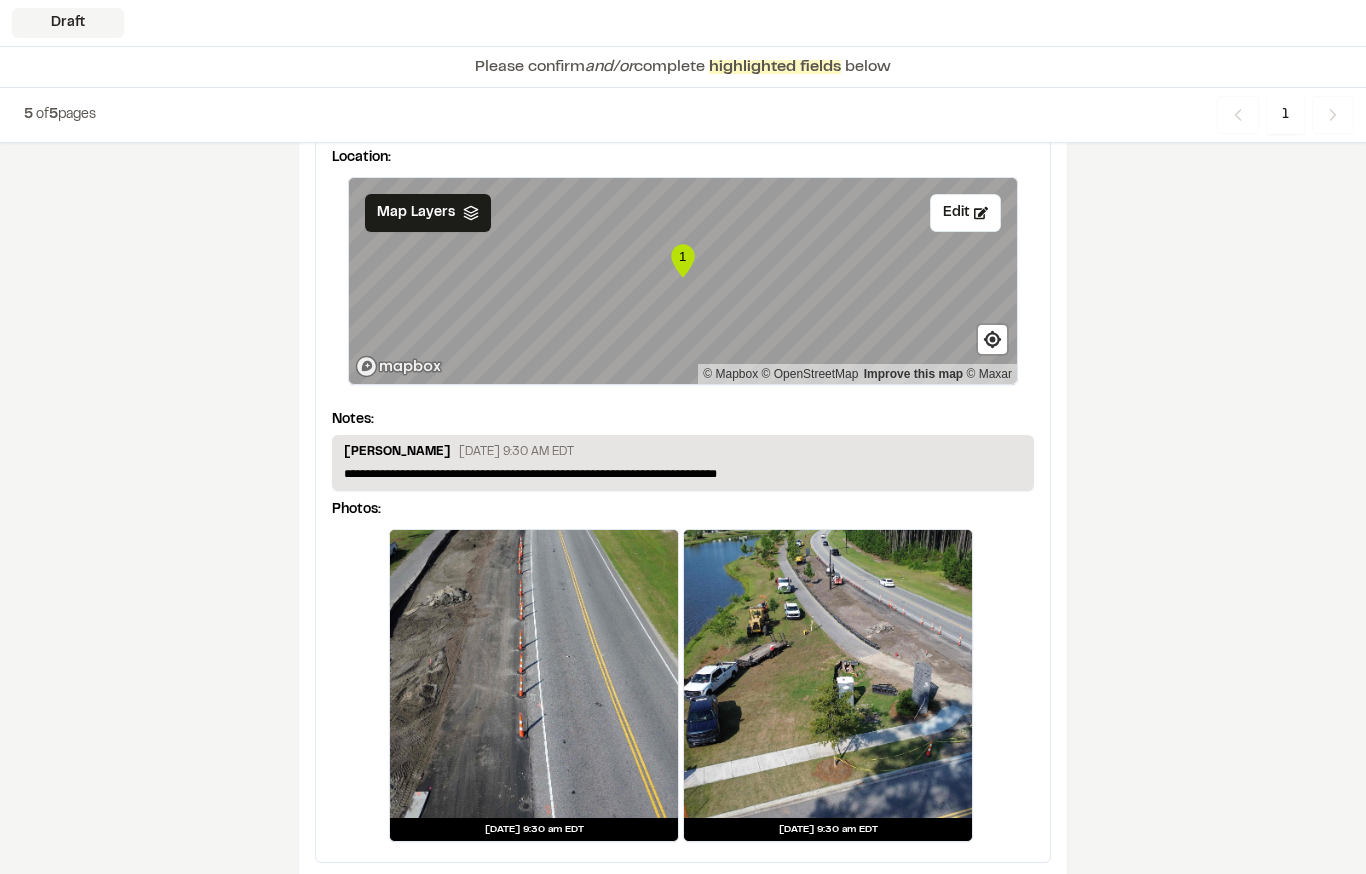 click 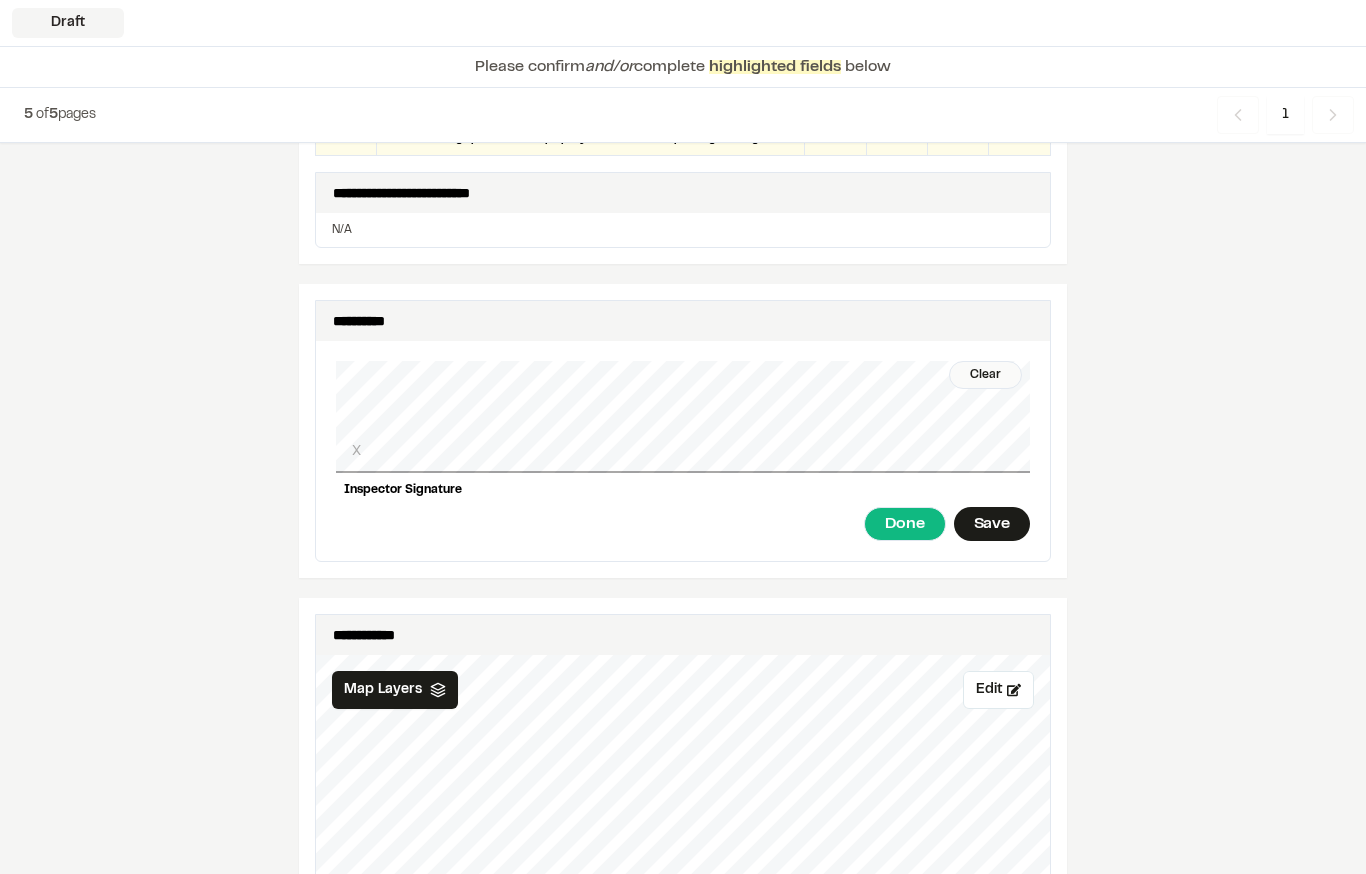 scroll, scrollTop: 1842, scrollLeft: 0, axis: vertical 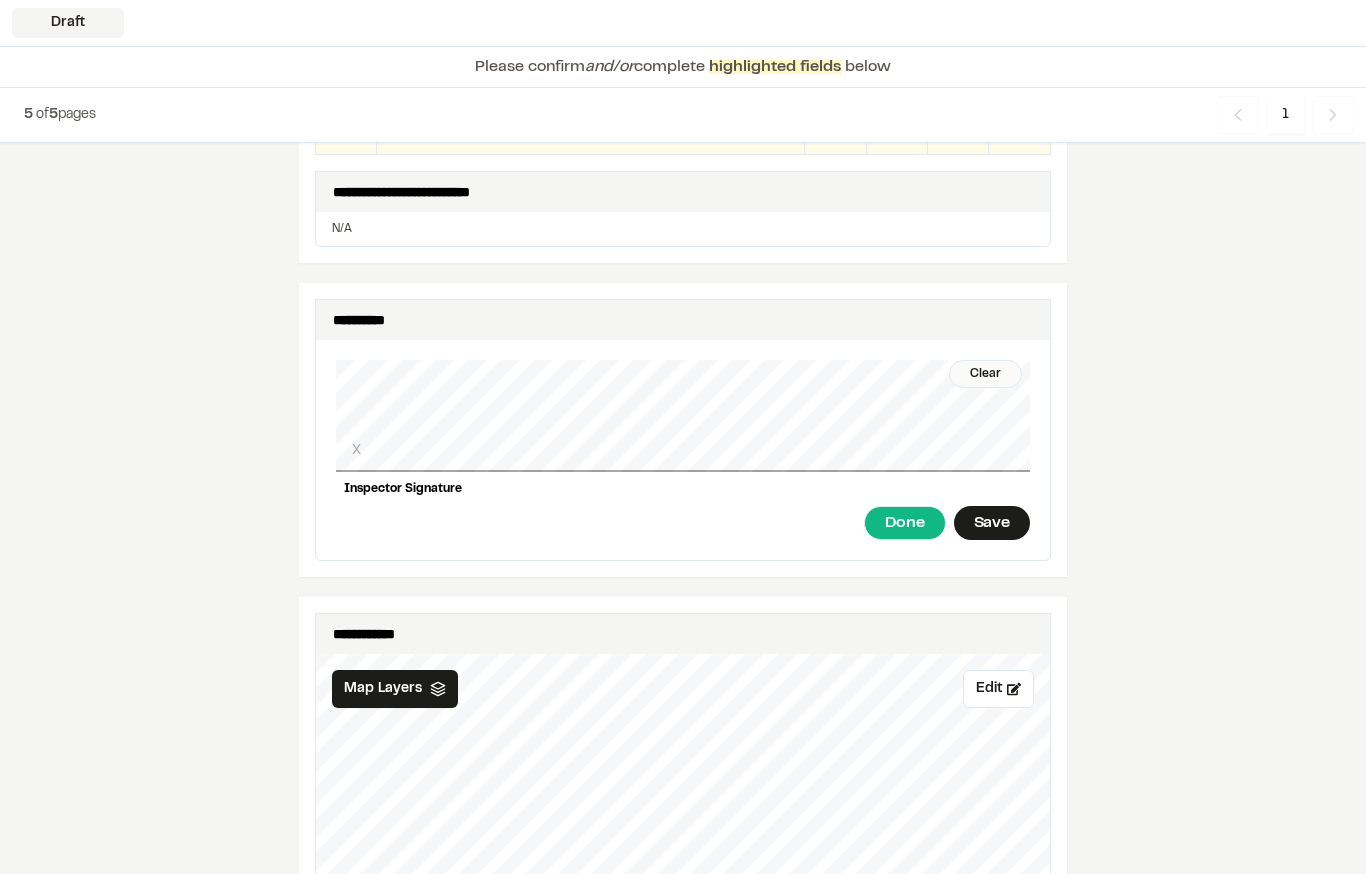 click on "Done" at bounding box center (904, 523) 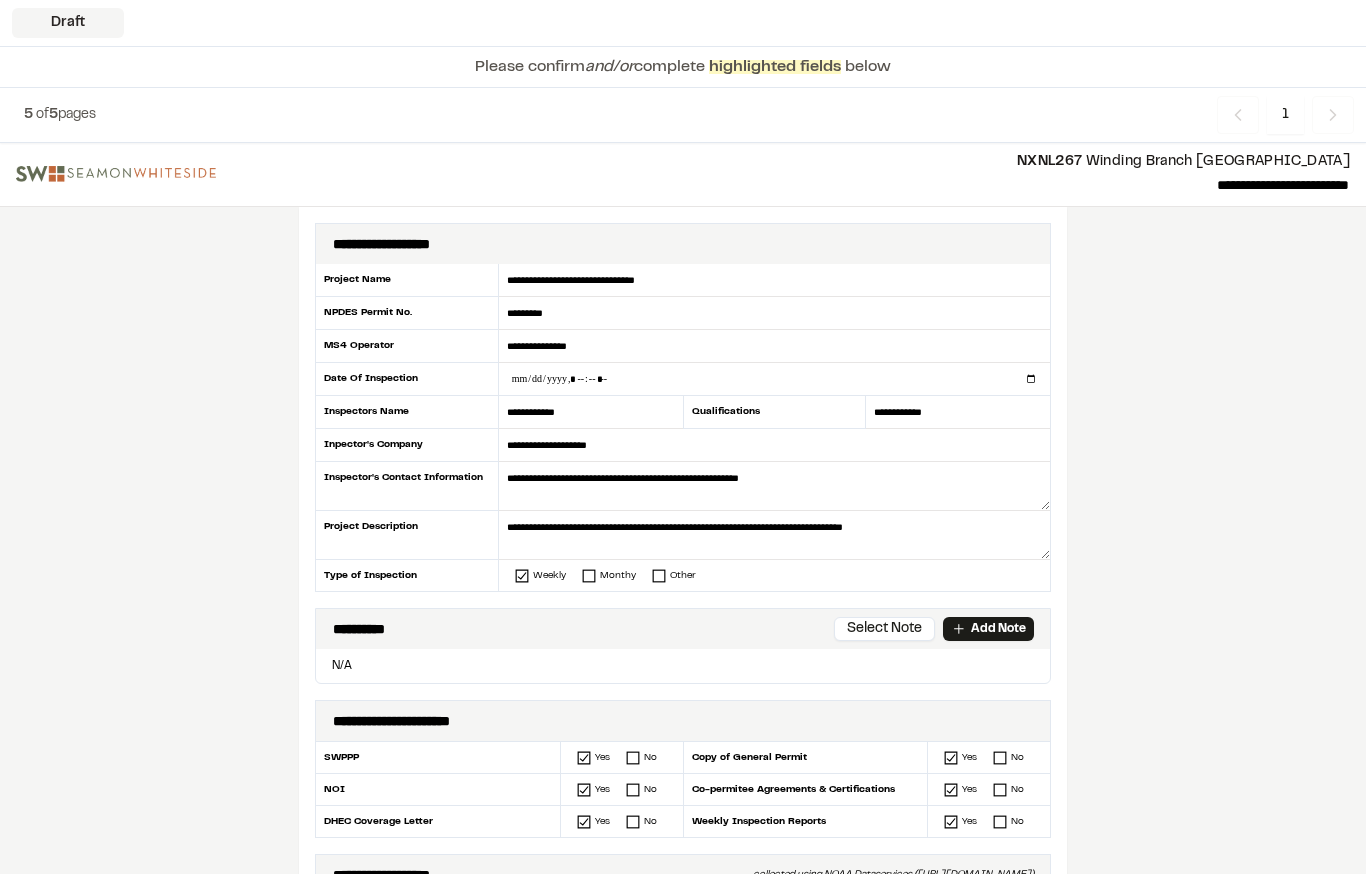 scroll, scrollTop: 0, scrollLeft: 0, axis: both 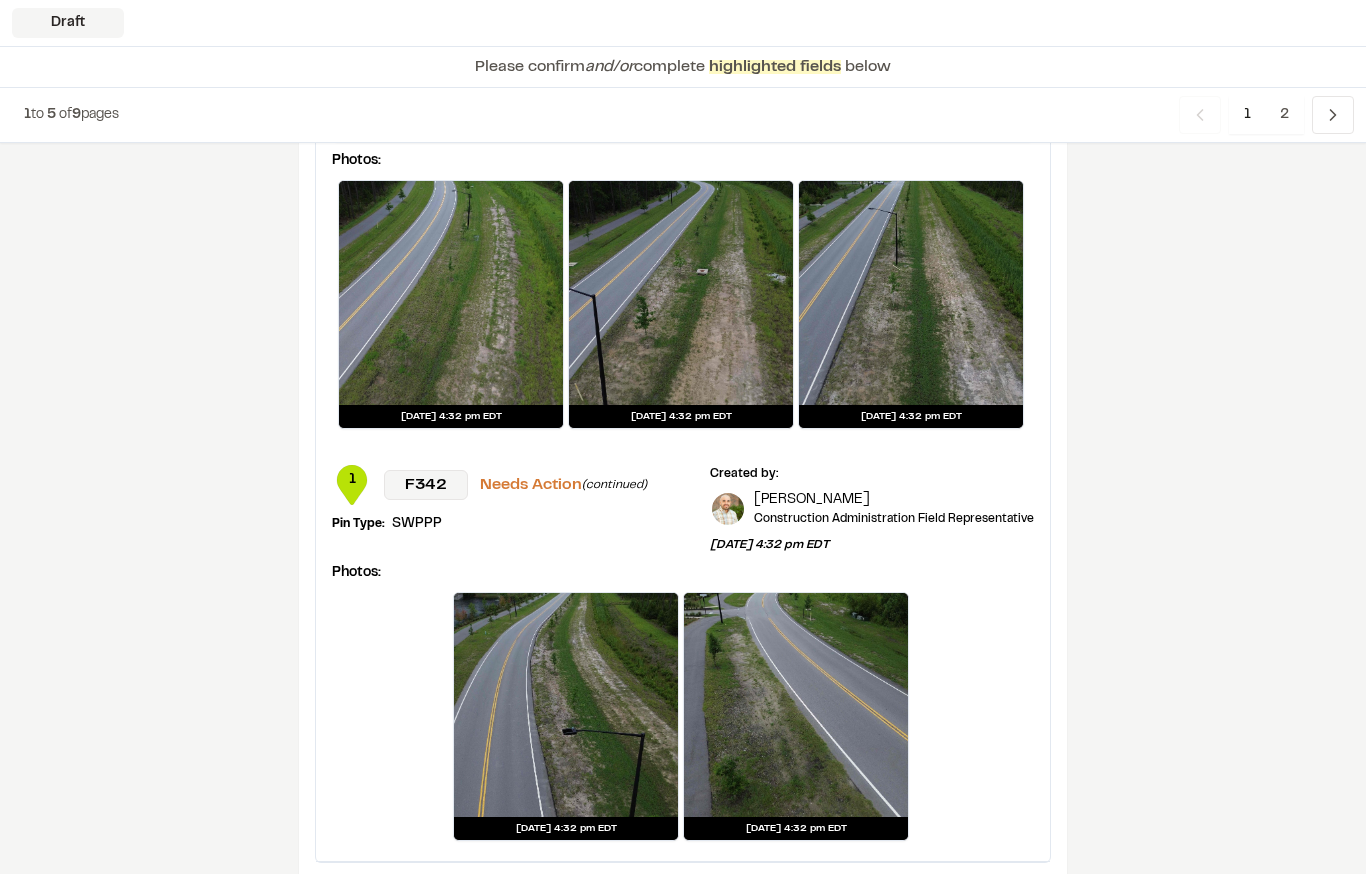 click on "Previous" at bounding box center (1333, 115) 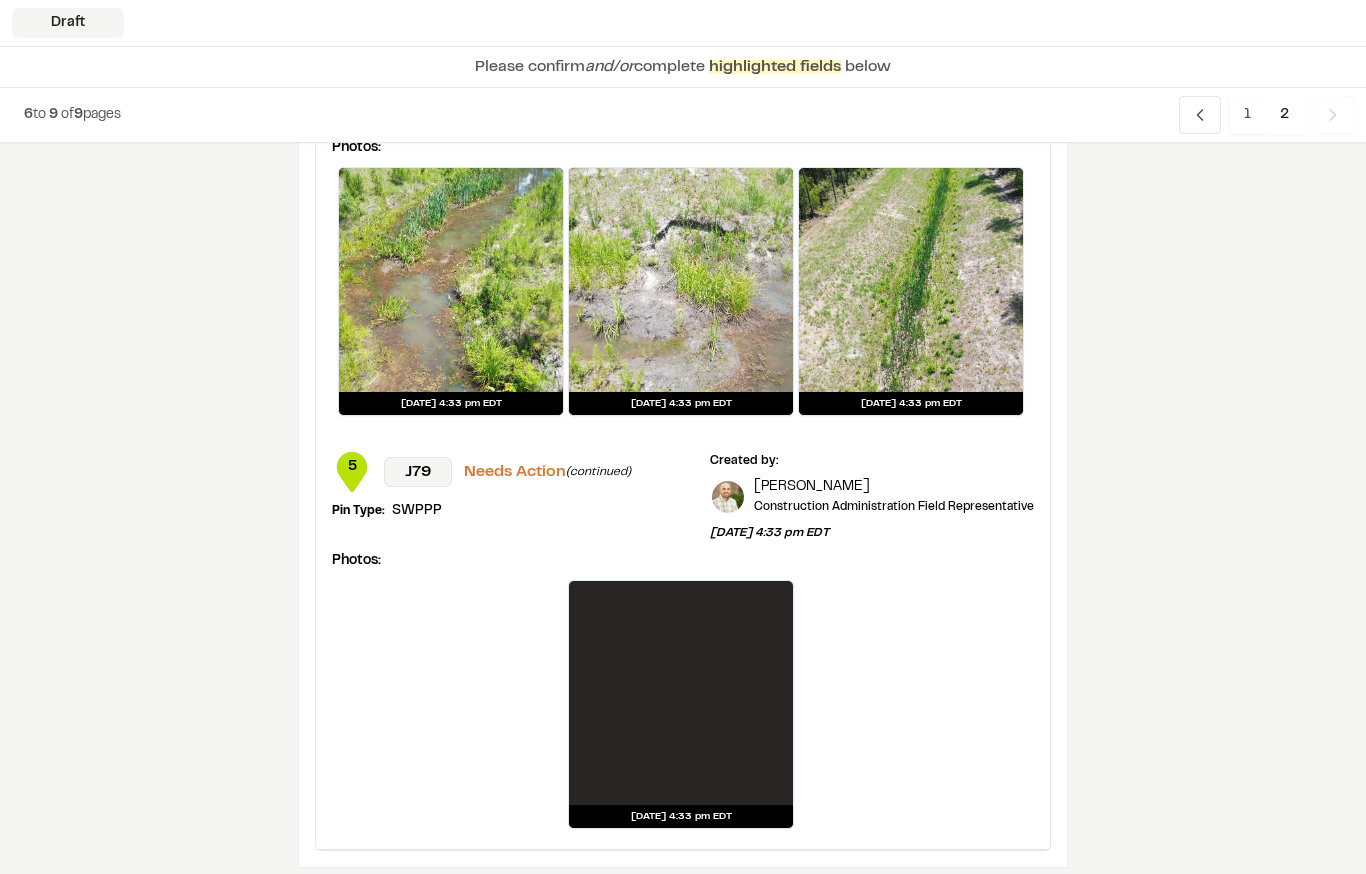 scroll, scrollTop: 3596, scrollLeft: 0, axis: vertical 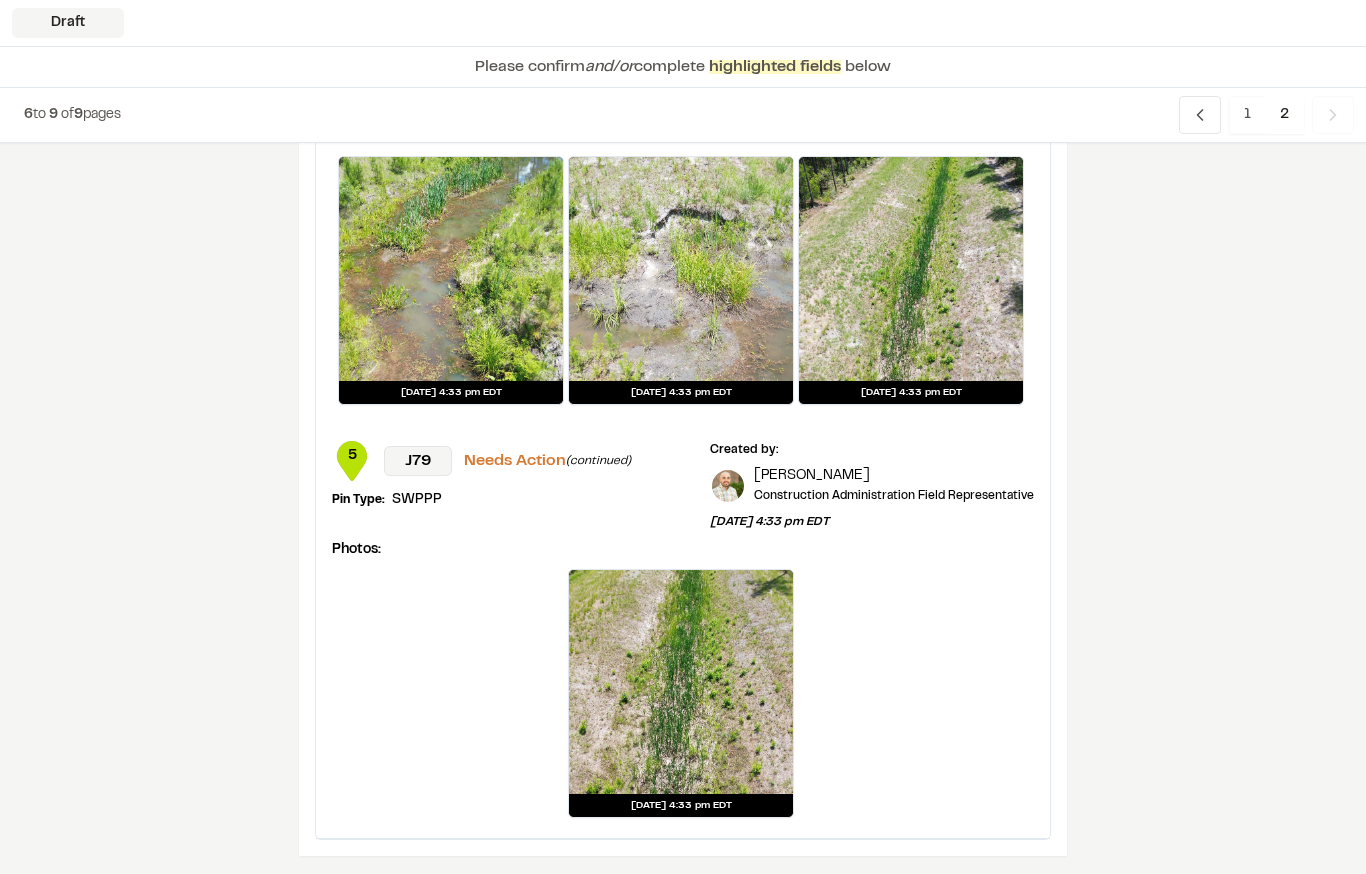 click on "Previous" at bounding box center (1333, 115) 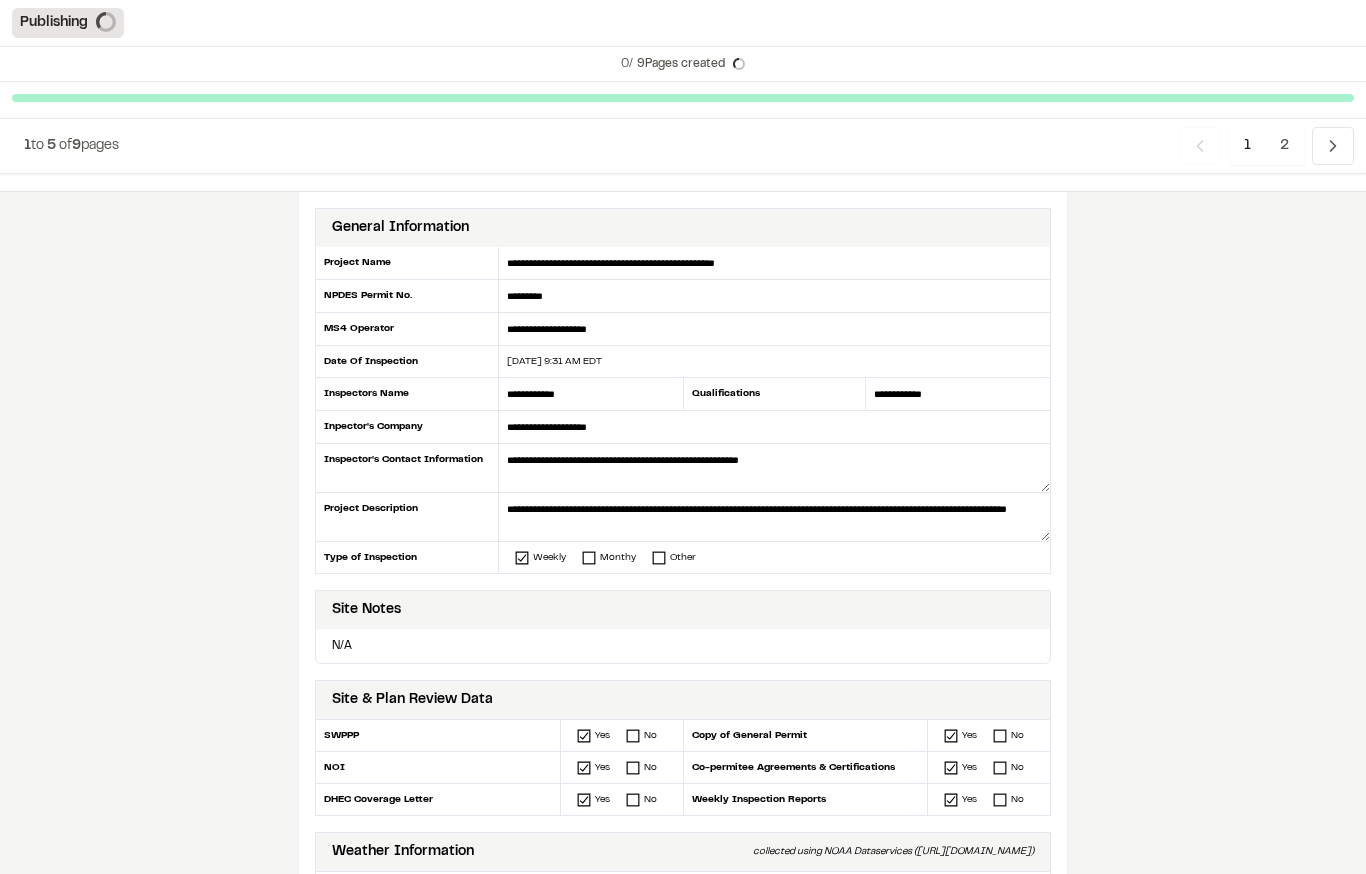 scroll, scrollTop: 16, scrollLeft: 0, axis: vertical 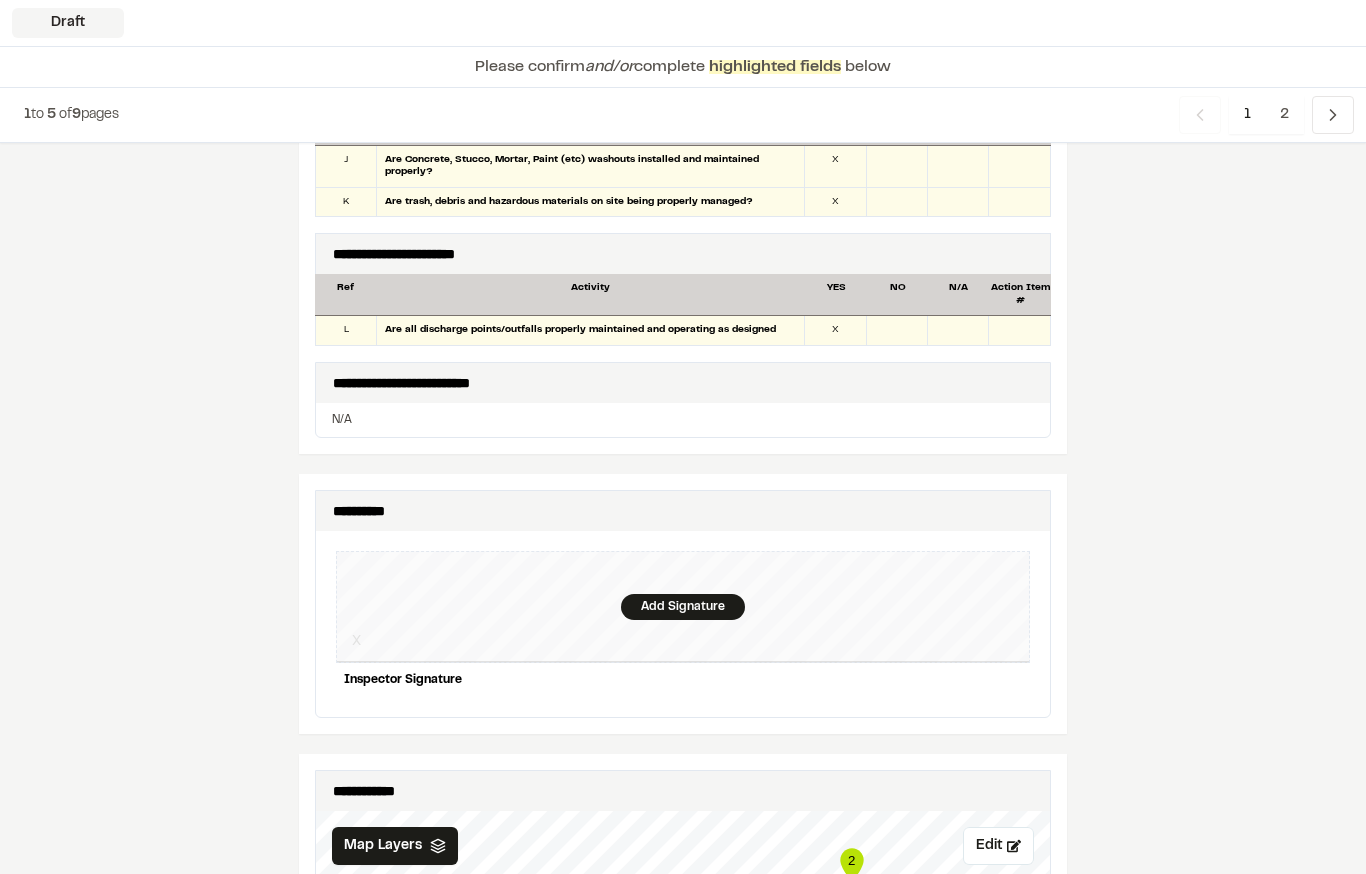 click on "Add Signature" at bounding box center (683, 607) 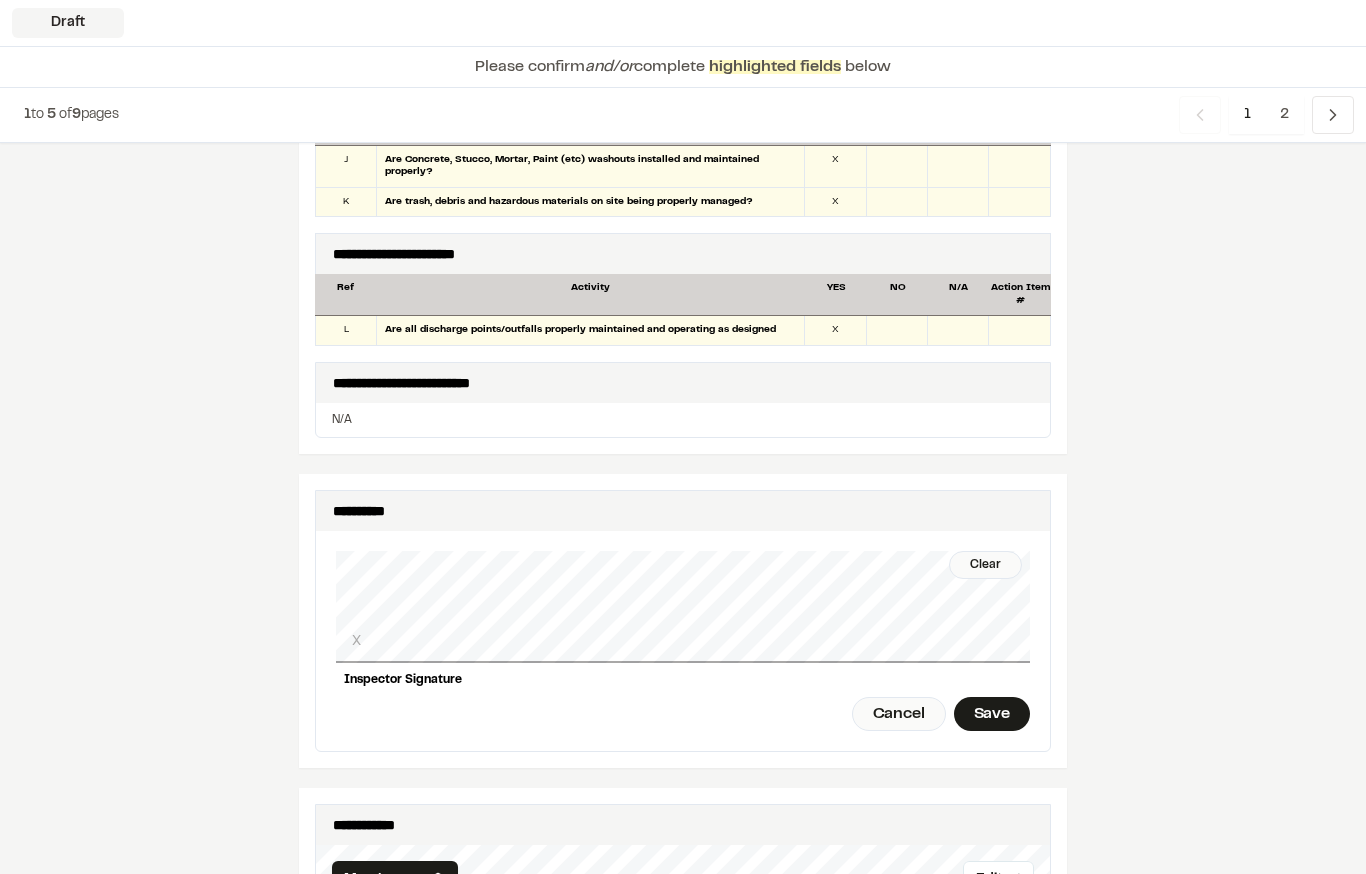 click on "Clear" at bounding box center [985, 565] 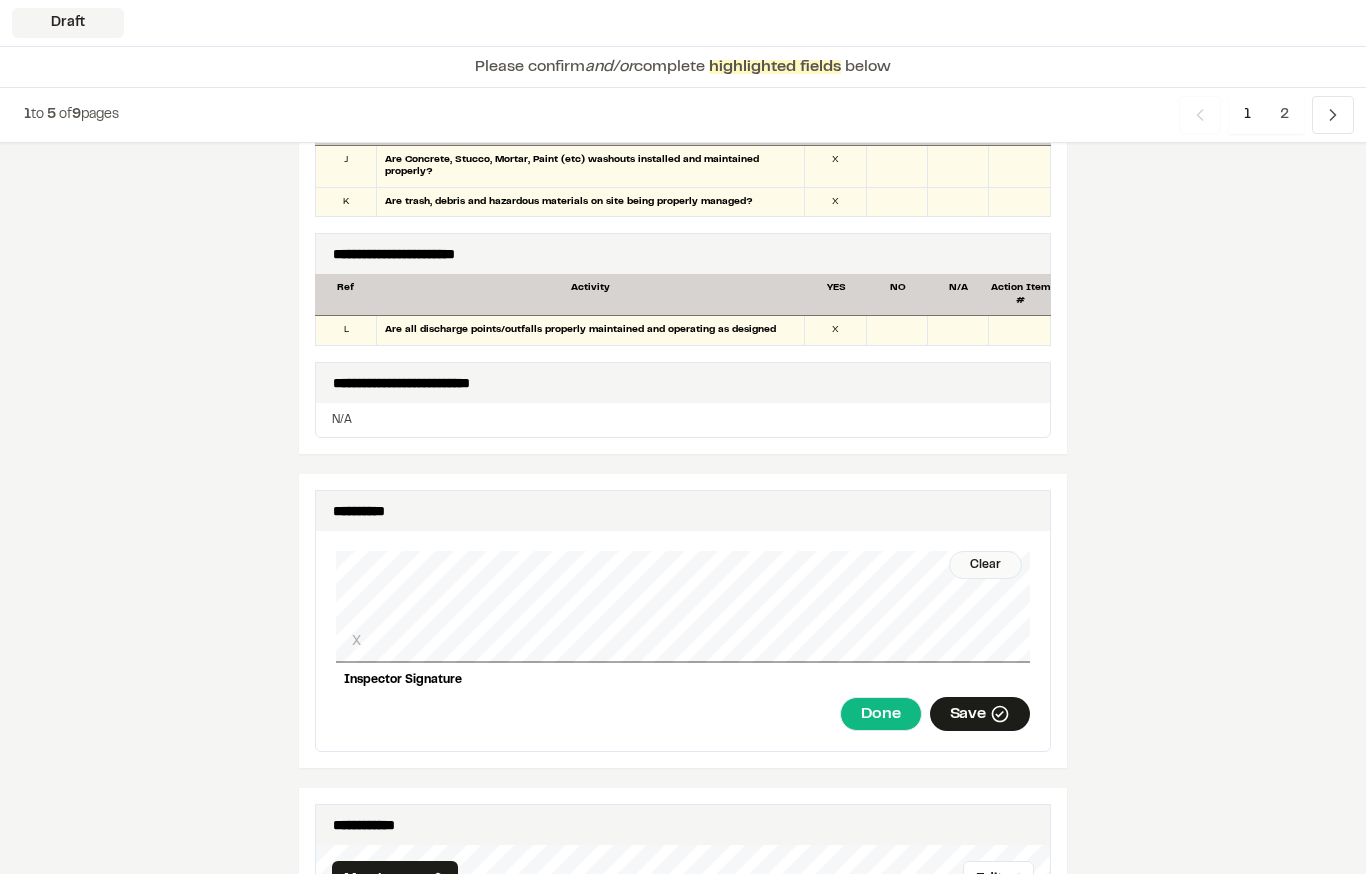 click on "Done" at bounding box center [880, 714] 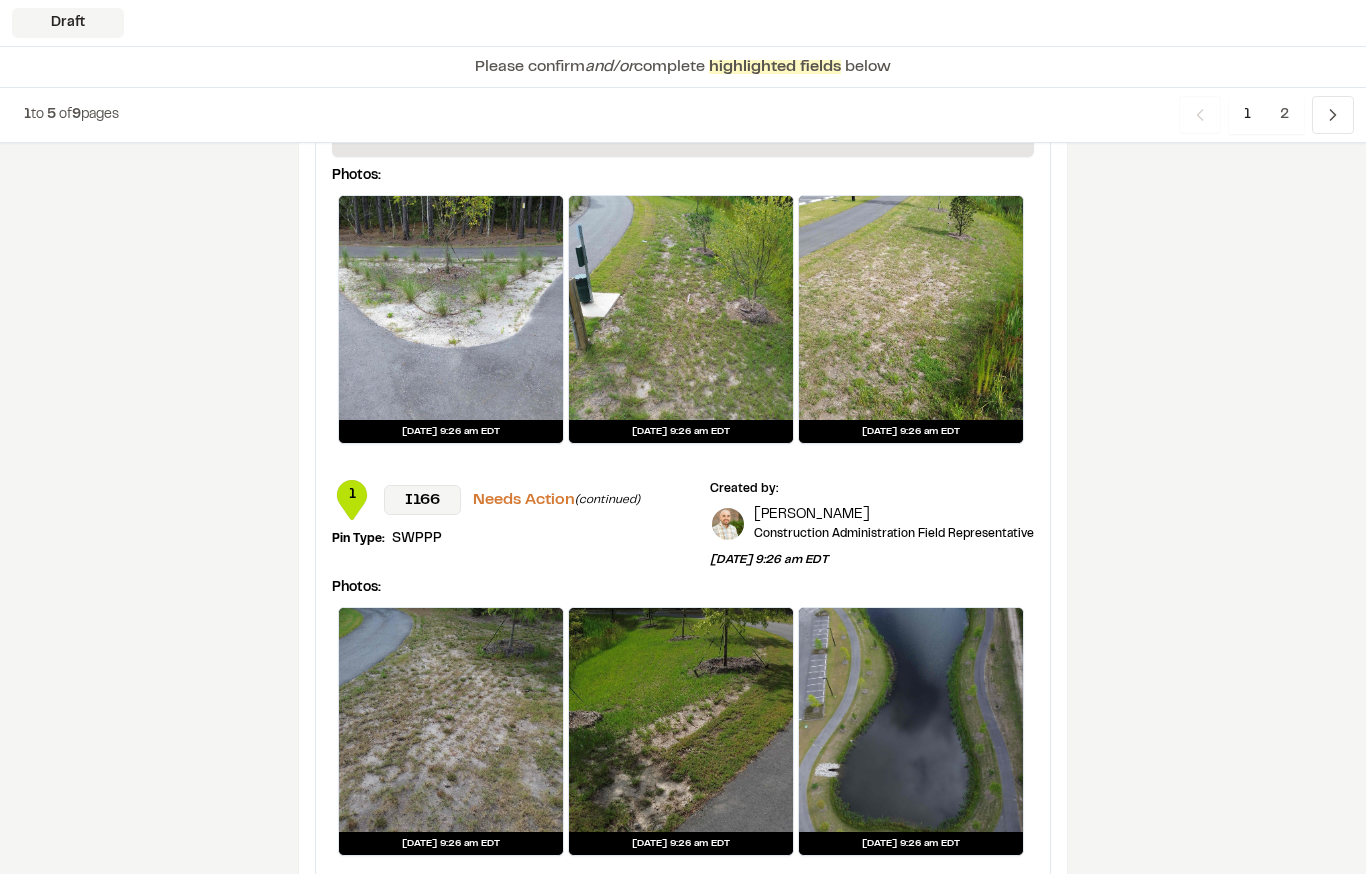 scroll, scrollTop: 3731, scrollLeft: 0, axis: vertical 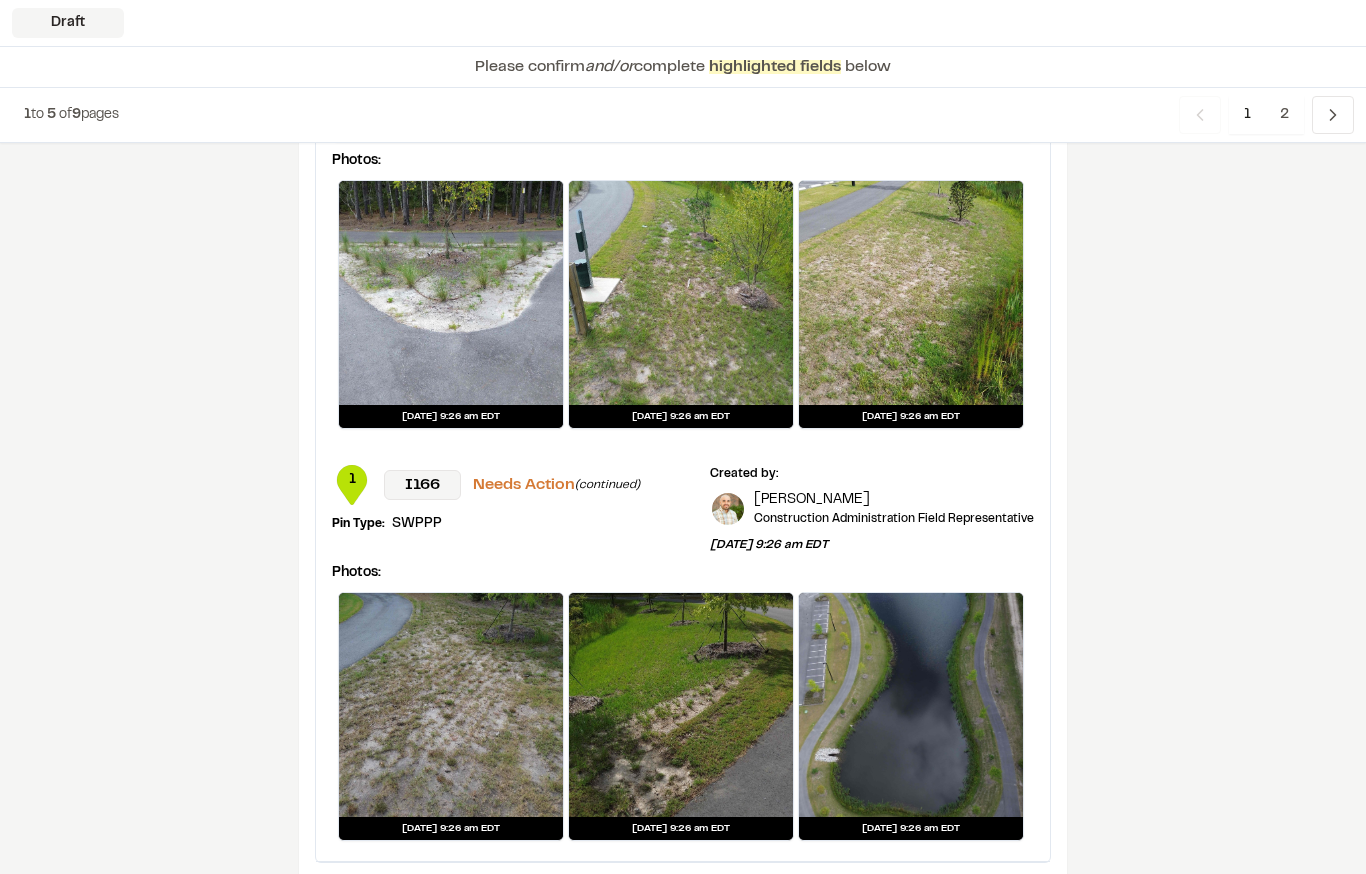 click 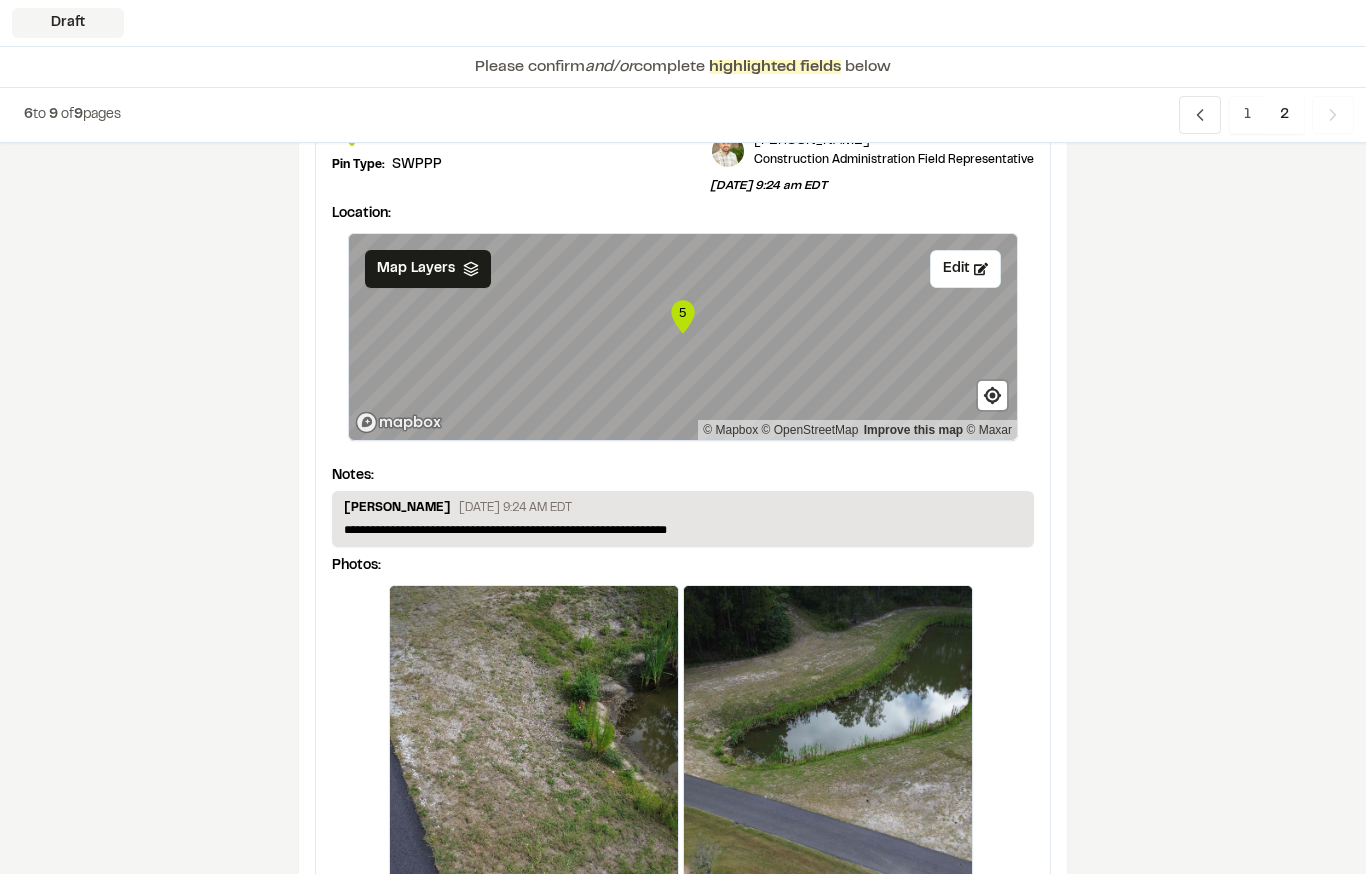 scroll, scrollTop: 3229, scrollLeft: 0, axis: vertical 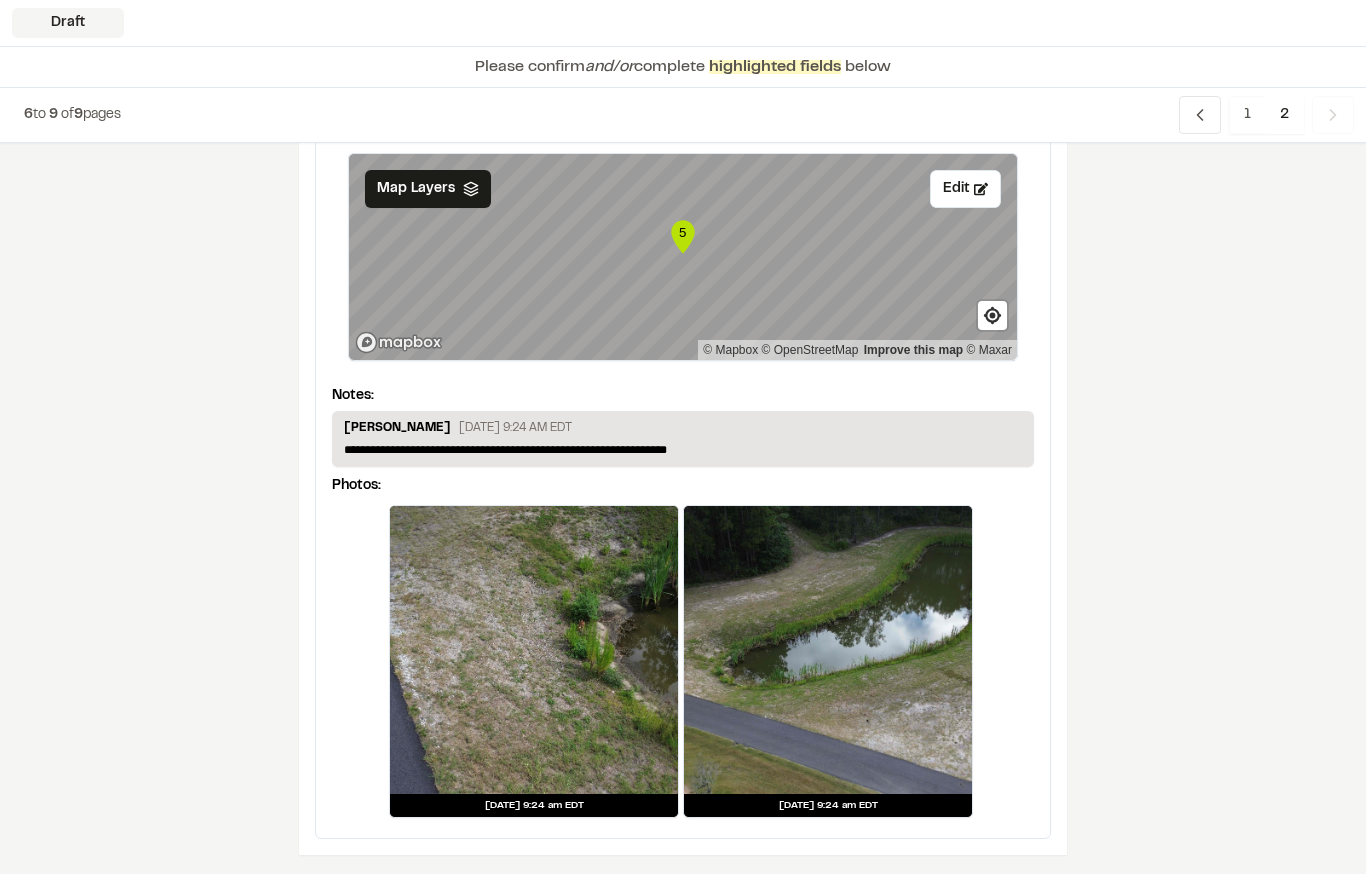 click 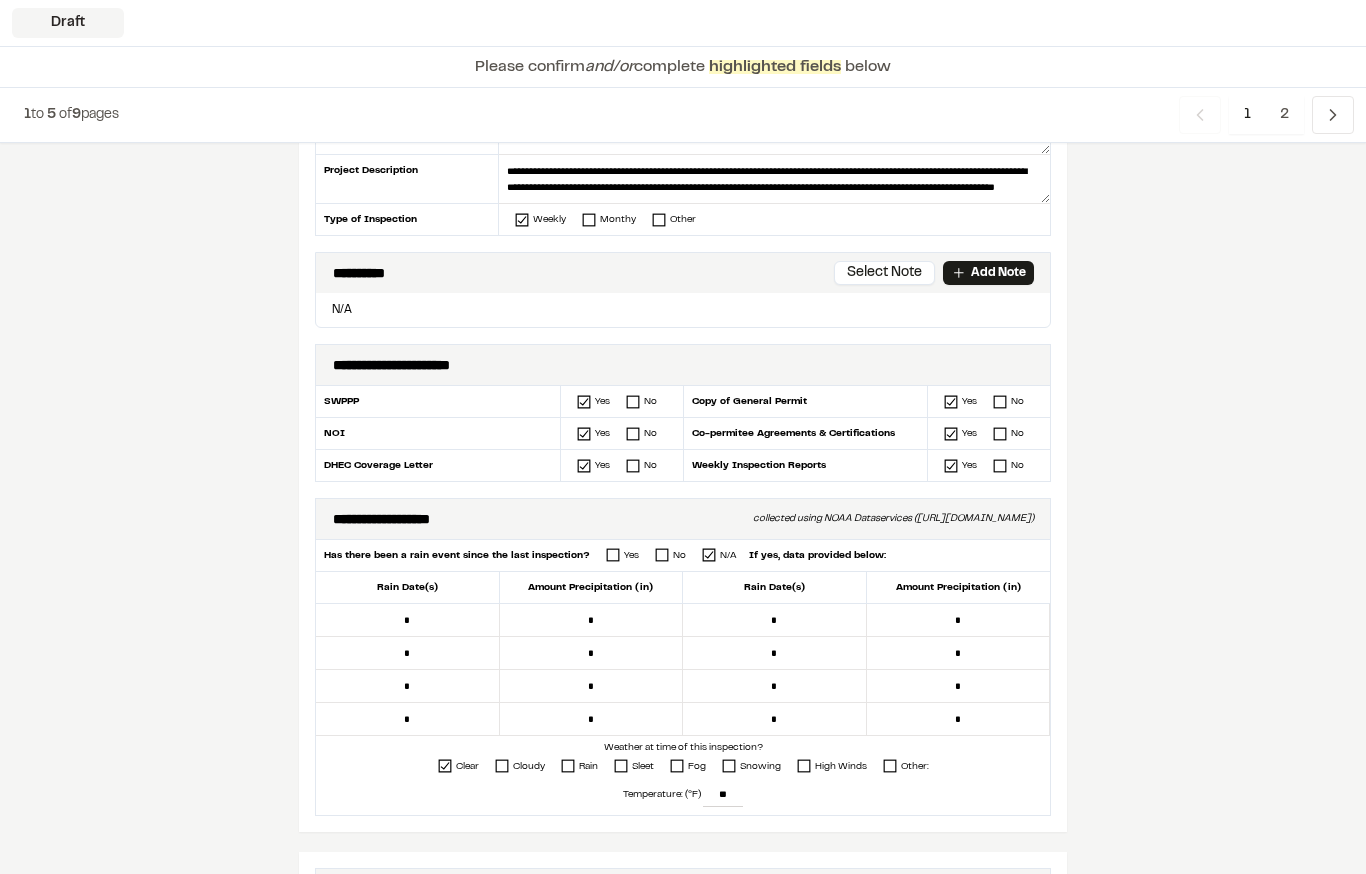 scroll, scrollTop: 362, scrollLeft: 0, axis: vertical 